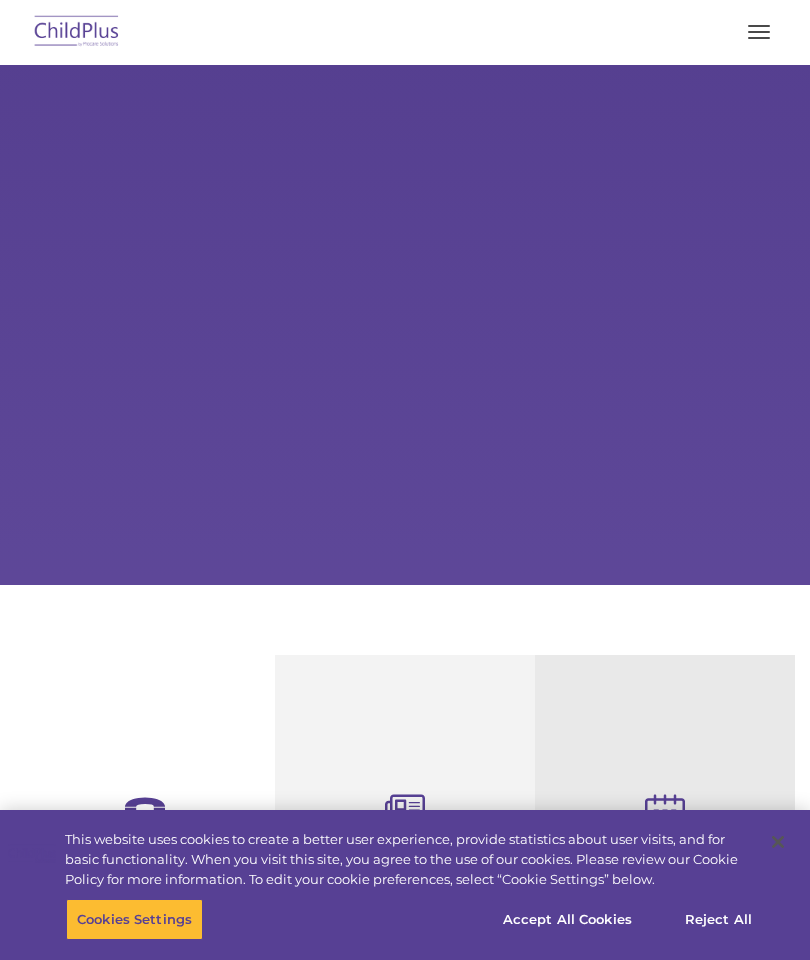 scroll, scrollTop: 0, scrollLeft: 0, axis: both 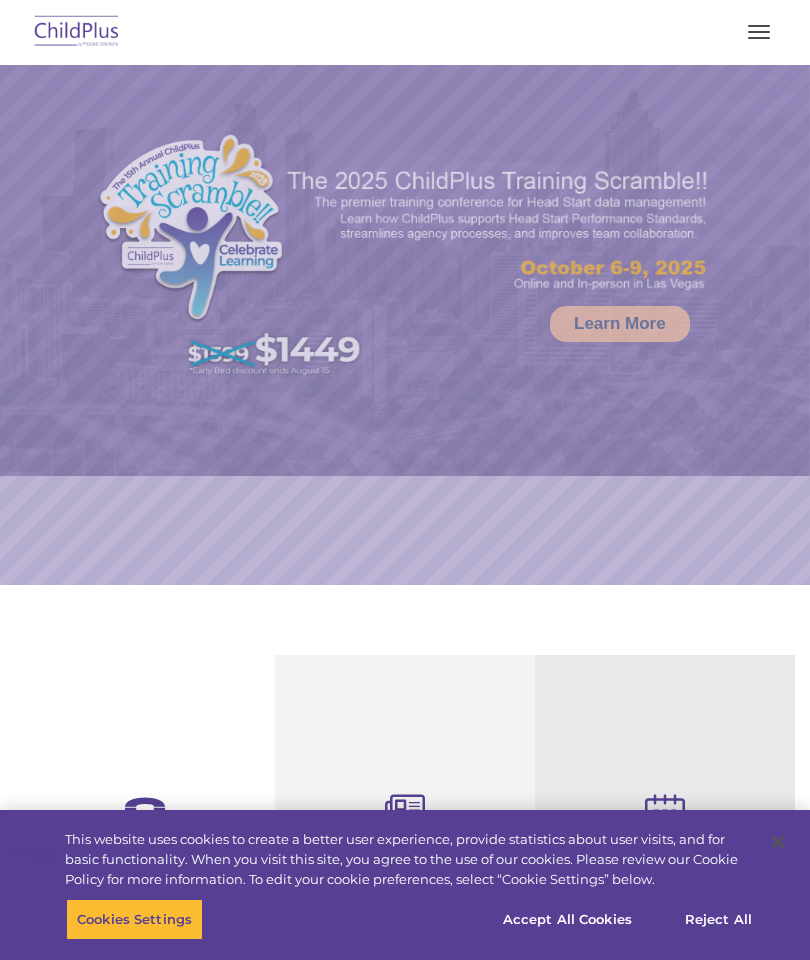 select on "MEDIUM" 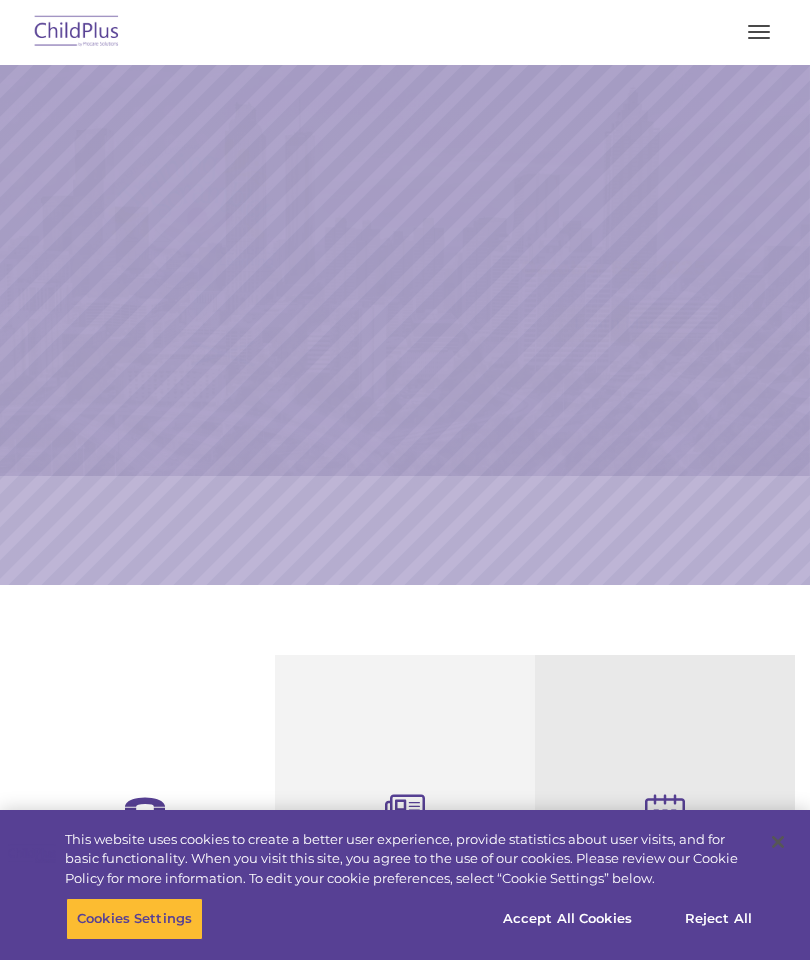 scroll, scrollTop: 0, scrollLeft: 0, axis: both 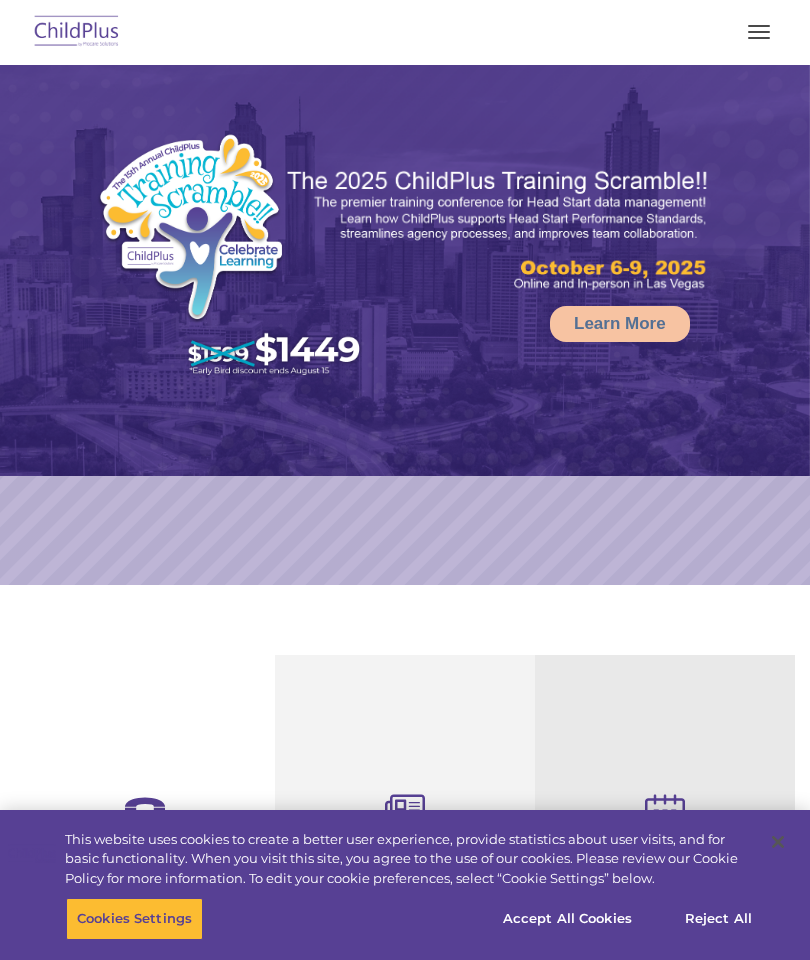 select on "MEDIUM" 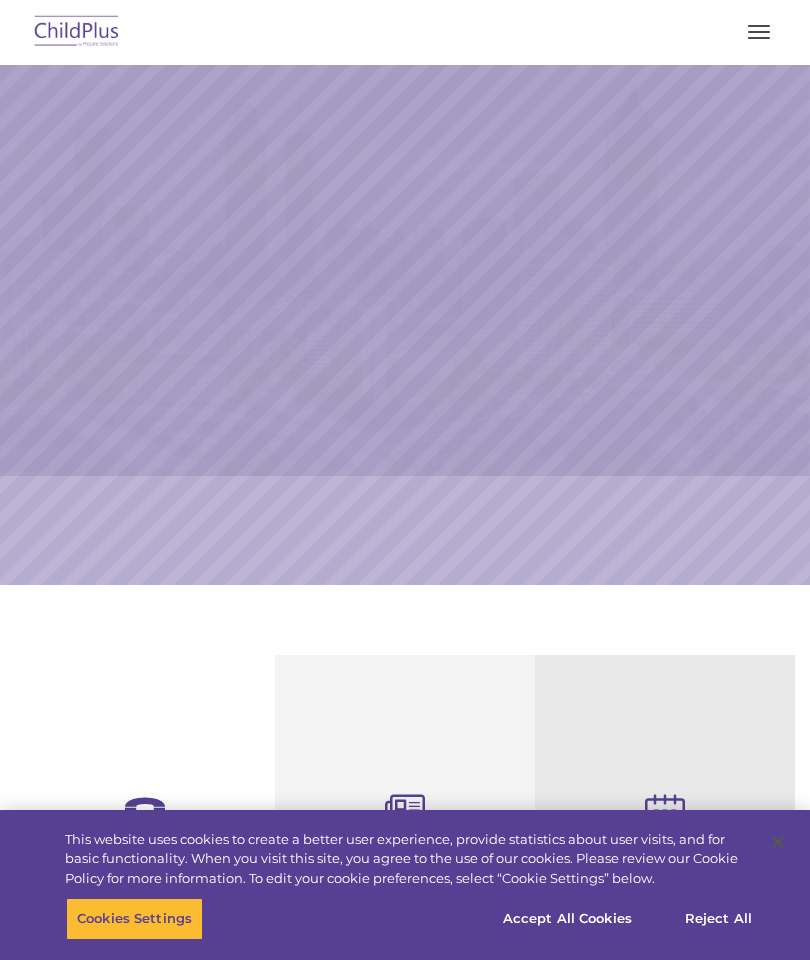 scroll, scrollTop: 0, scrollLeft: 0, axis: both 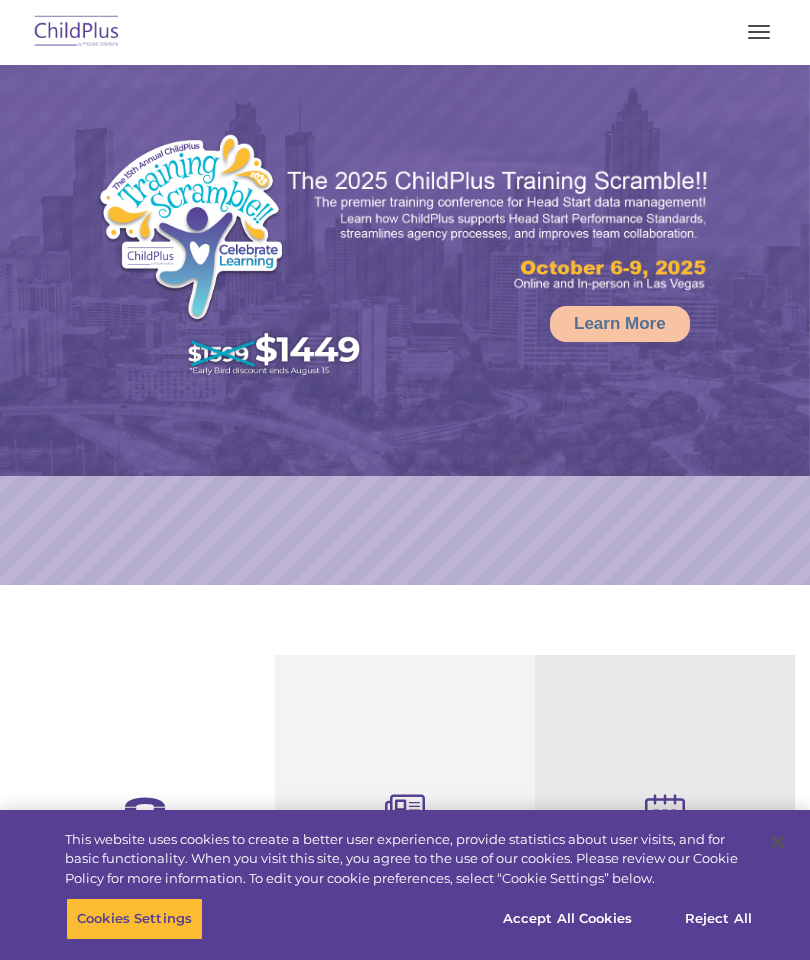 select on "MEDIUM" 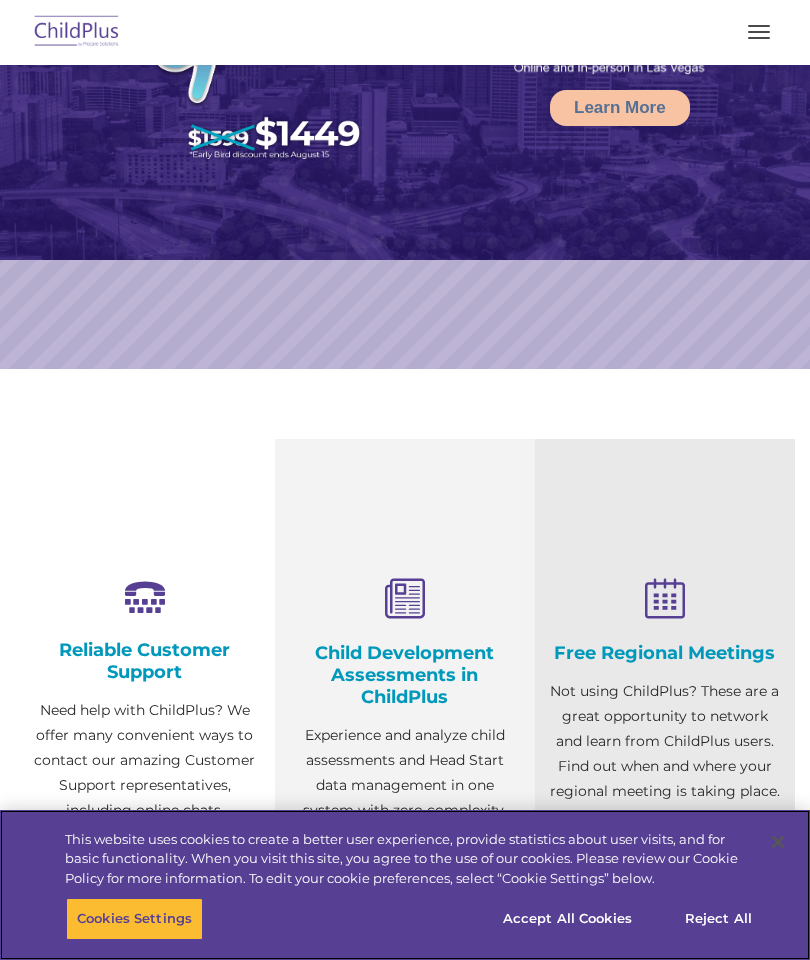 scroll, scrollTop: 300, scrollLeft: 0, axis: vertical 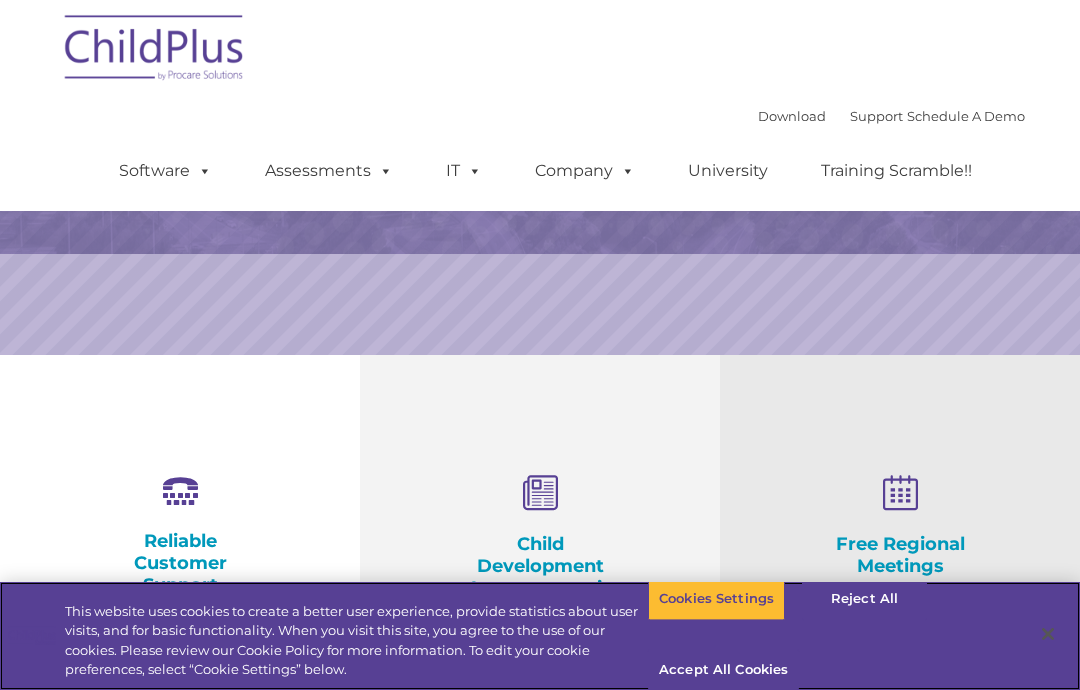 select on "MEDIUM" 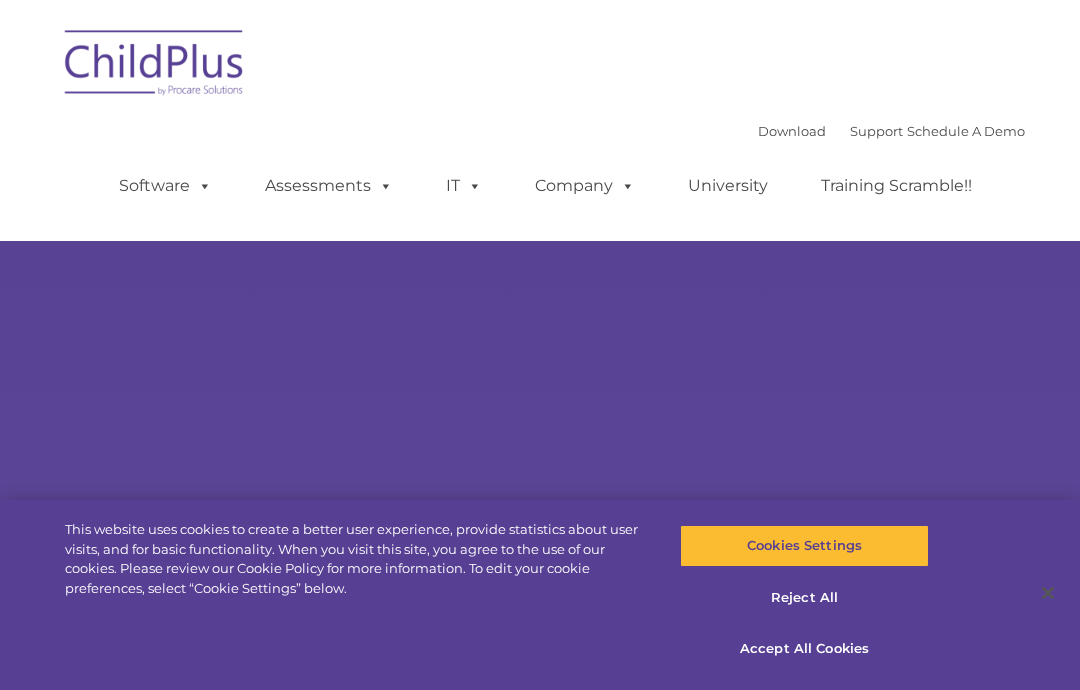 scroll, scrollTop: 0, scrollLeft: 0, axis: both 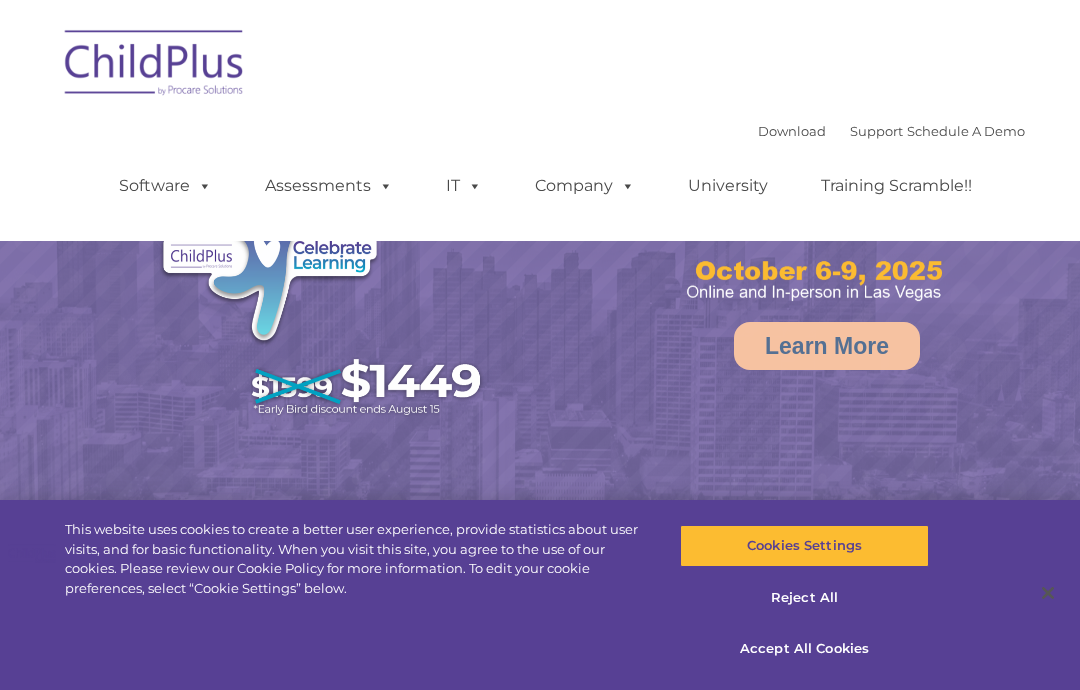 select on "MEDIUM" 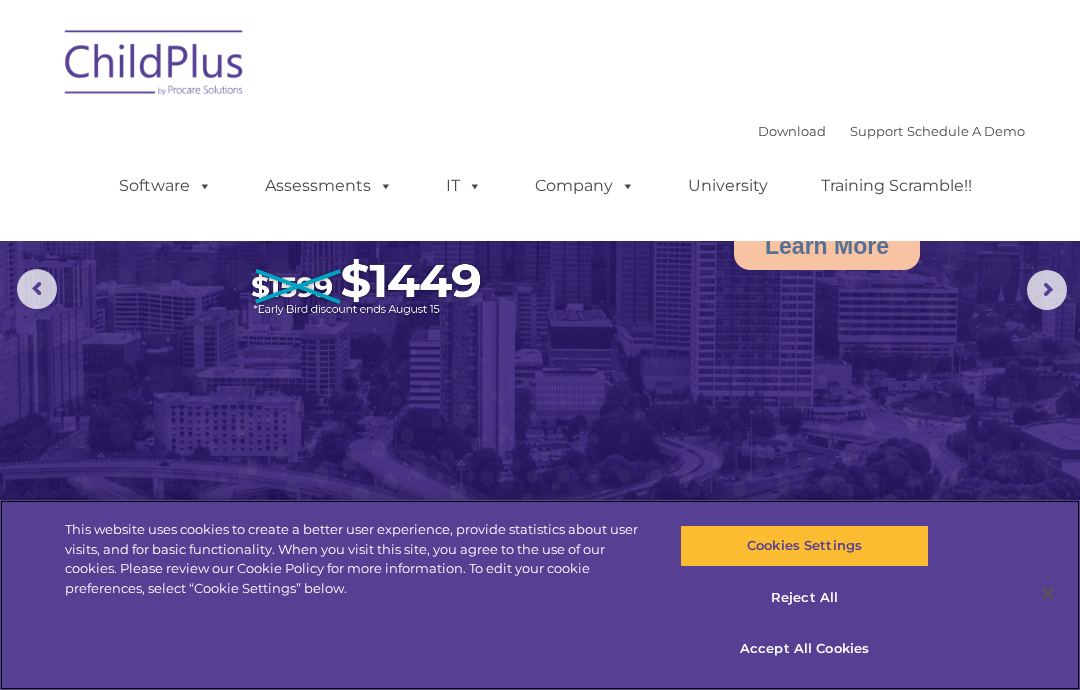 scroll, scrollTop: 101, scrollLeft: 0, axis: vertical 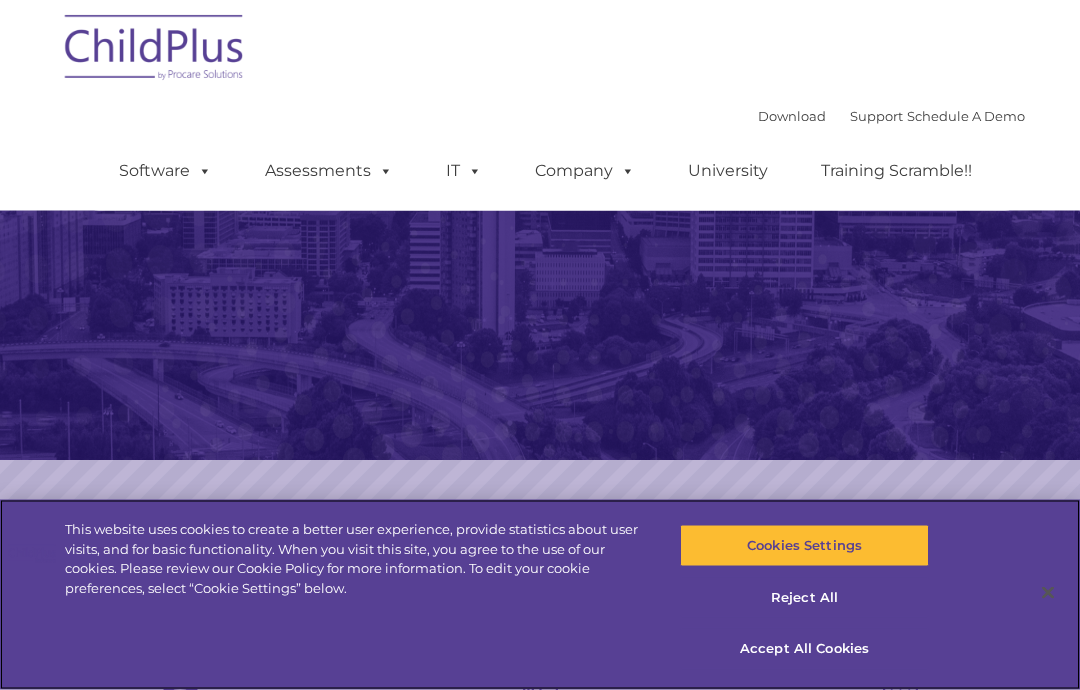 click on "Reject All" at bounding box center (804, 598) 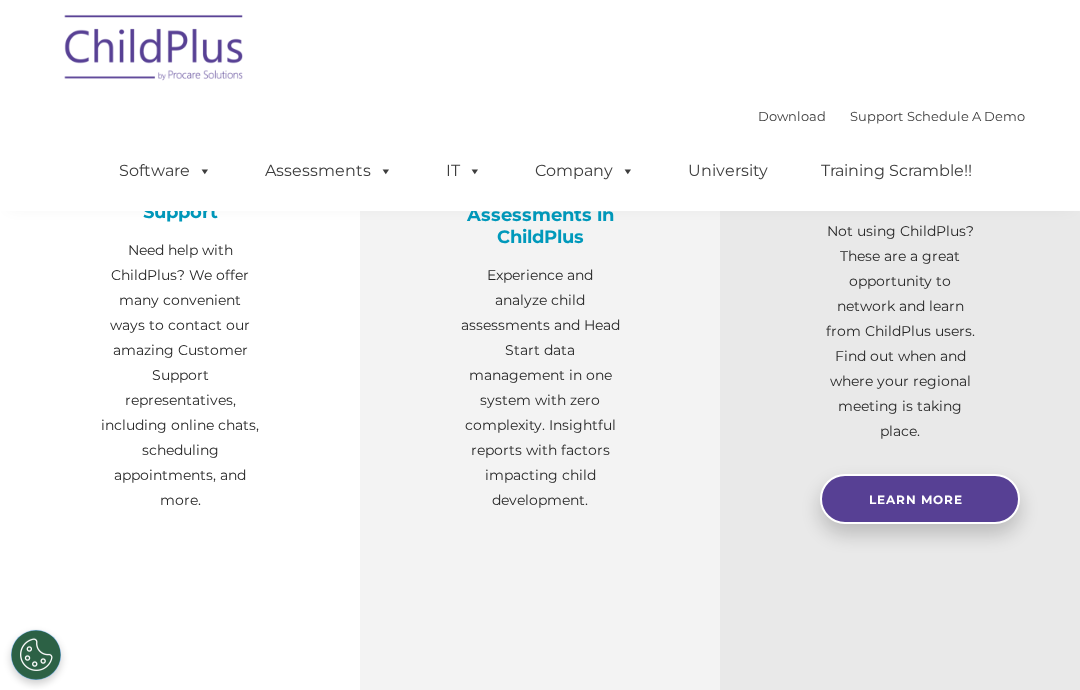 scroll, scrollTop: 0, scrollLeft: 0, axis: both 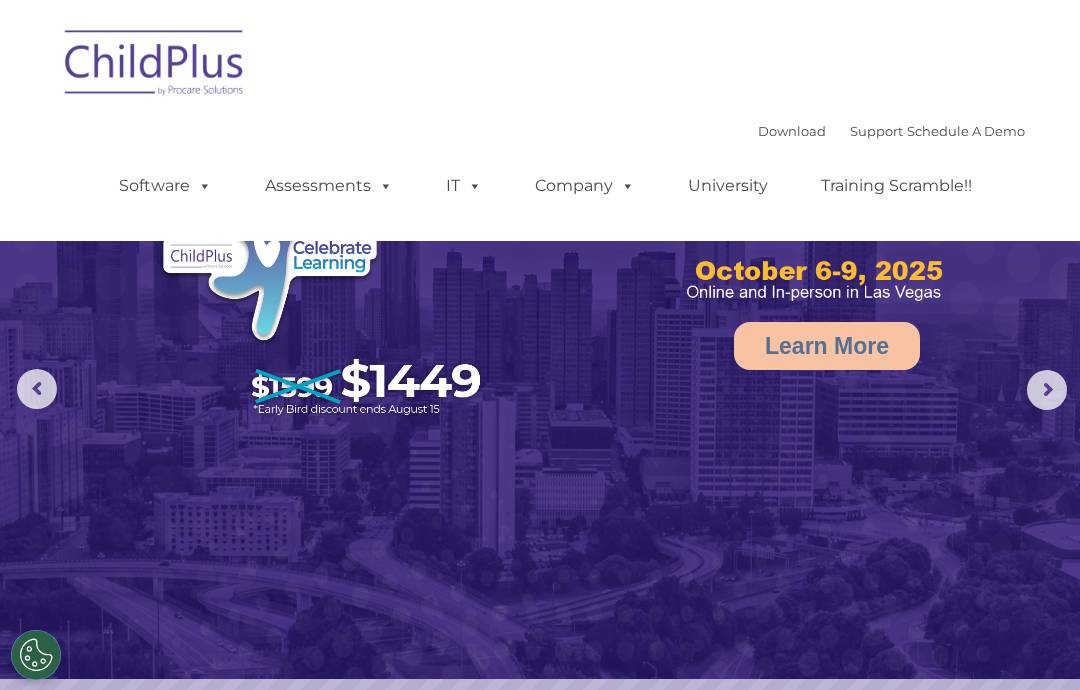 click at bounding box center [155, 66] 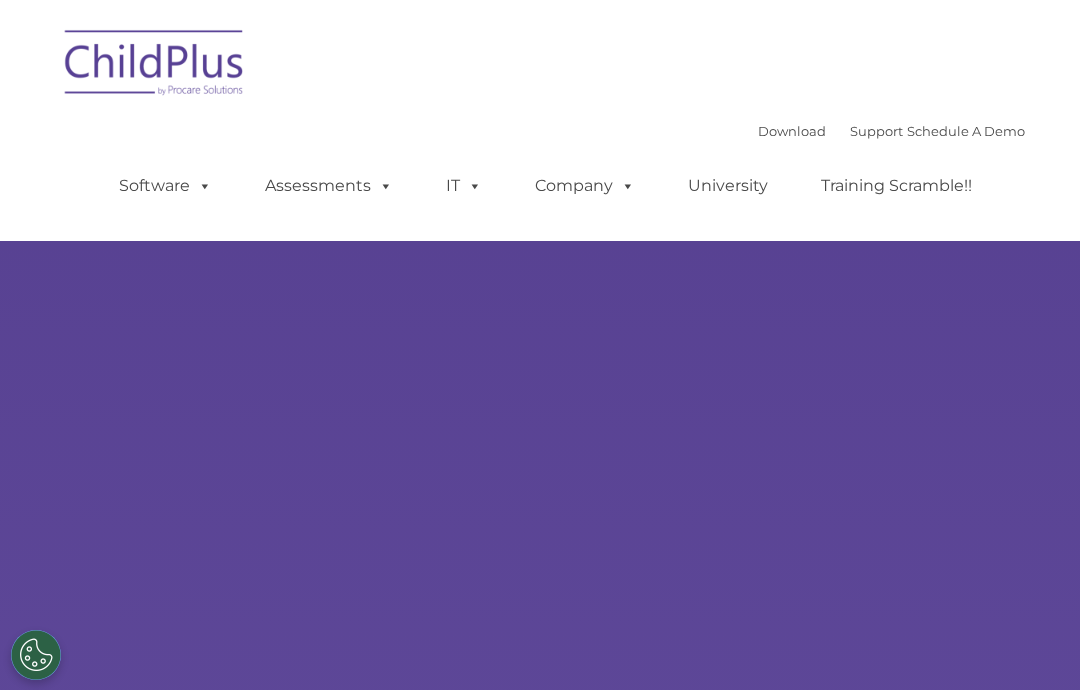 scroll, scrollTop: 0, scrollLeft: 0, axis: both 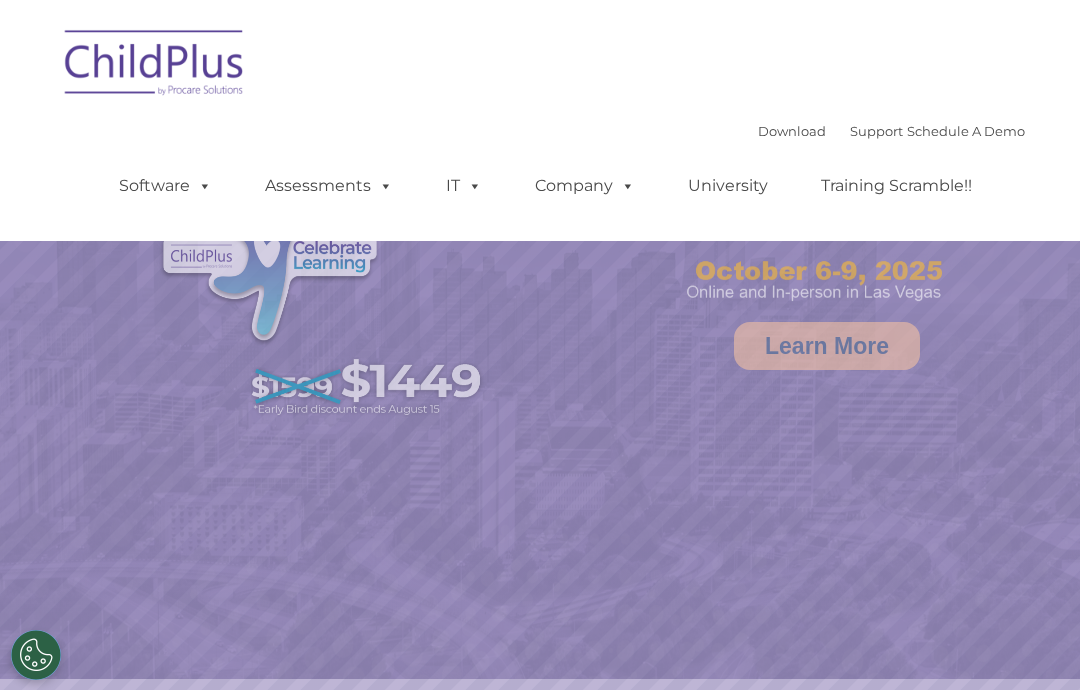 select on "MEDIUM" 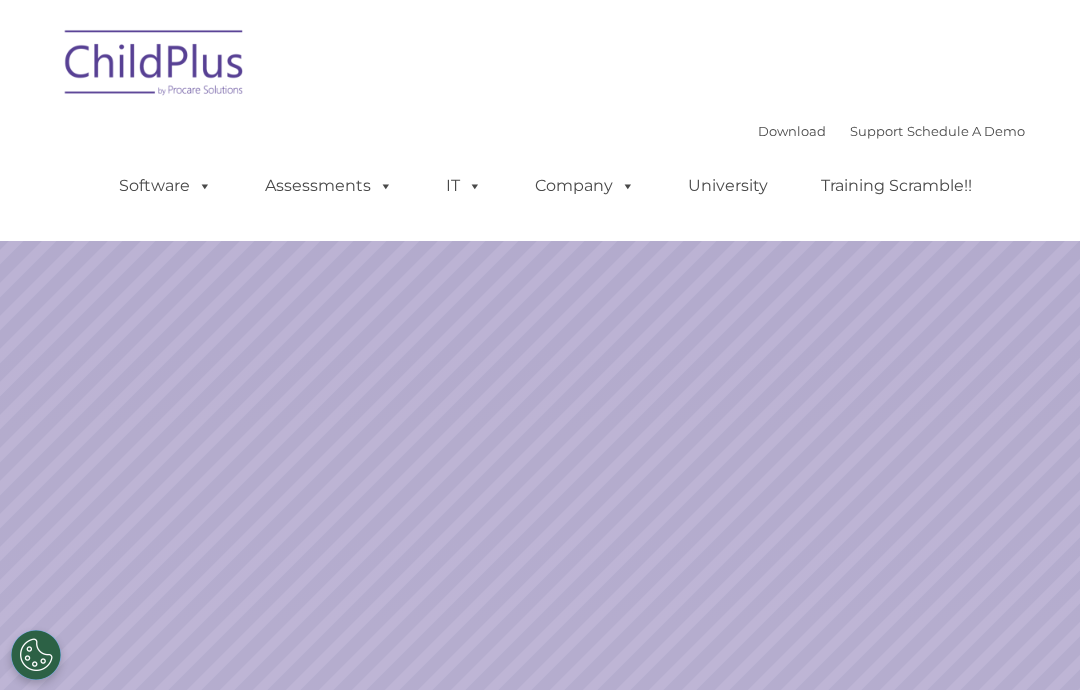 scroll, scrollTop: 0, scrollLeft: 0, axis: both 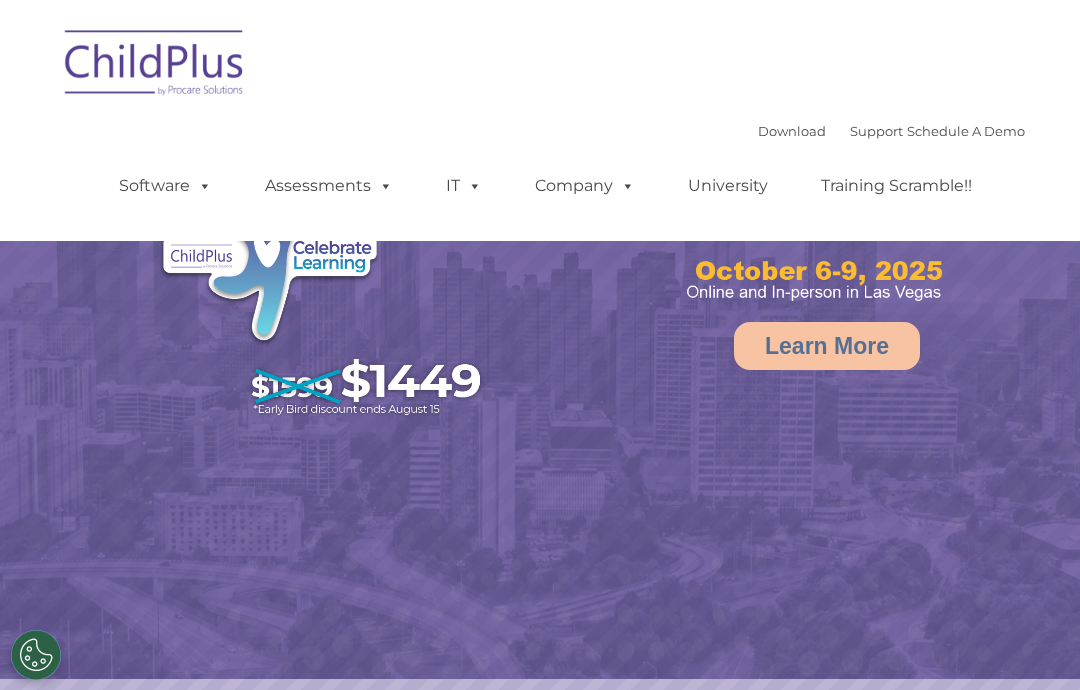 select on "MEDIUM" 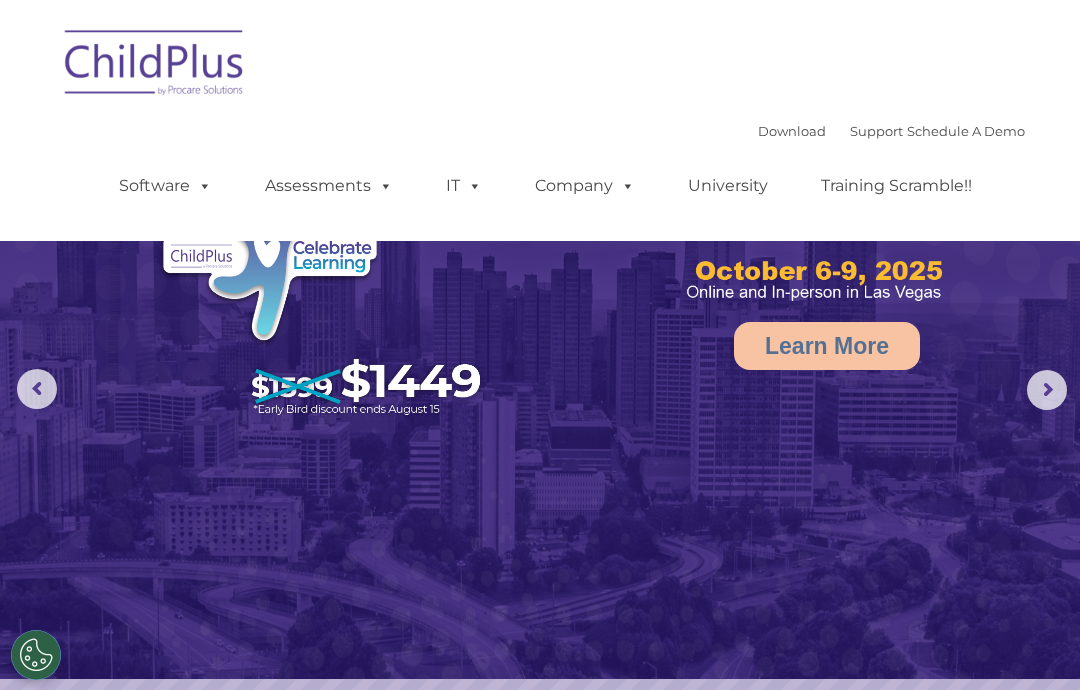 click on "Company" at bounding box center [585, 186] 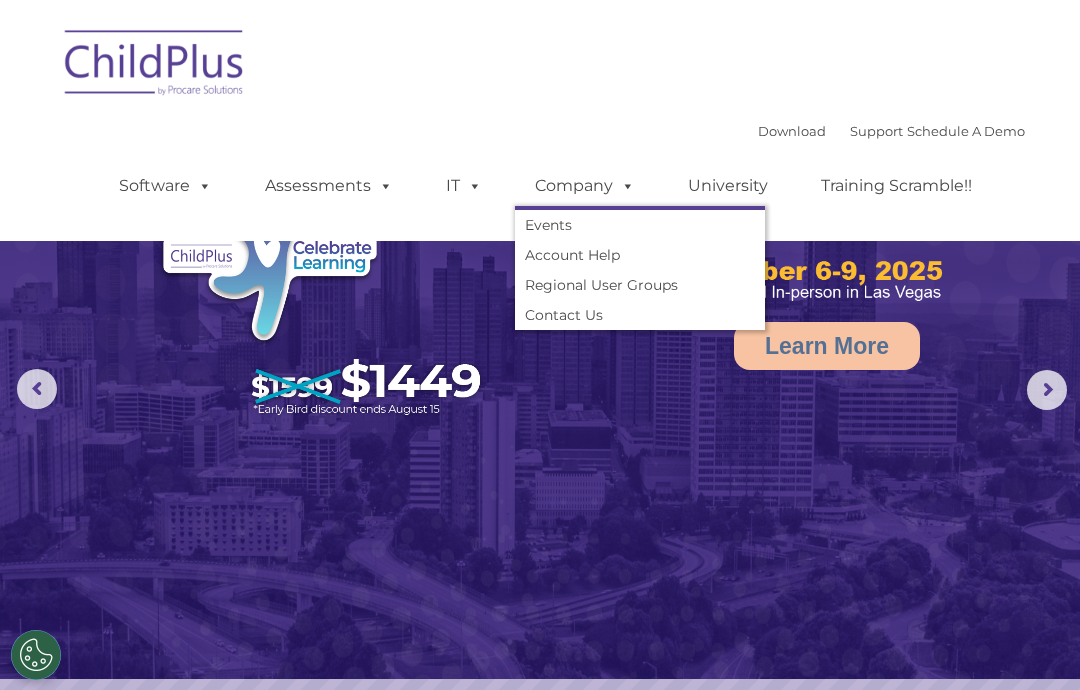click at bounding box center [624, 185] 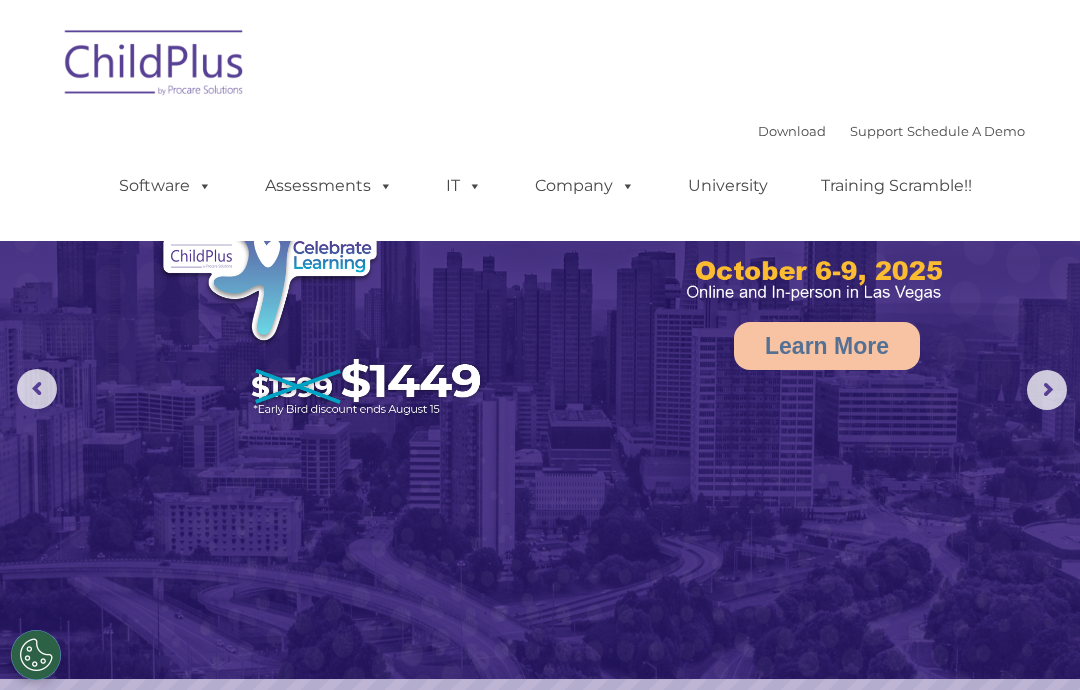 click on "Software" at bounding box center (165, 186) 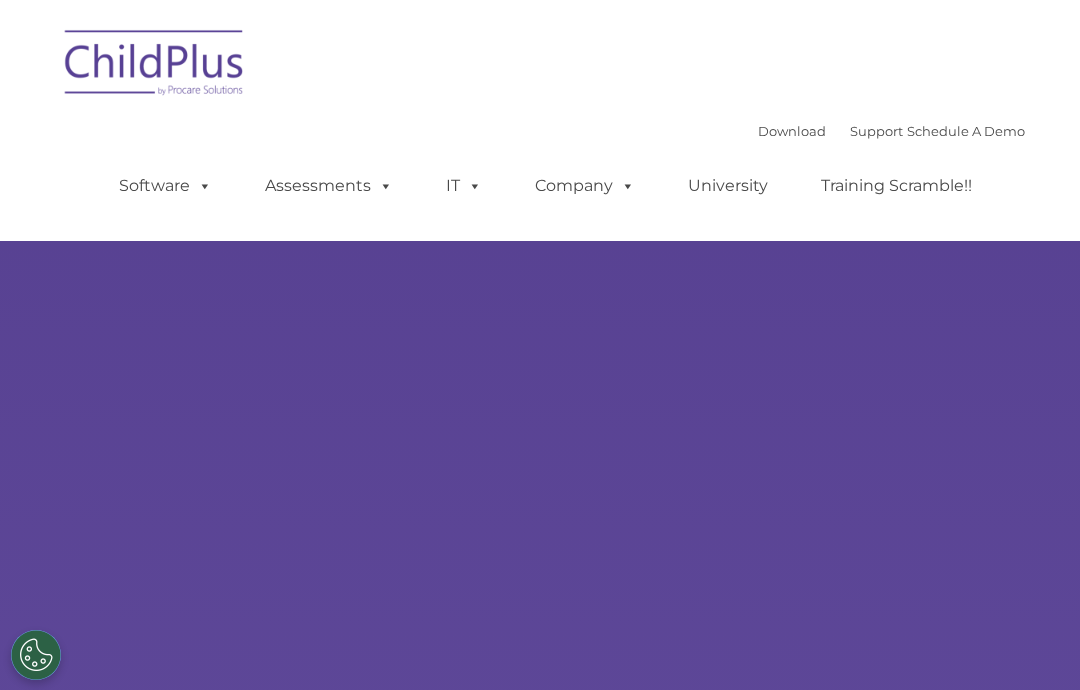 scroll, scrollTop: 0, scrollLeft: 0, axis: both 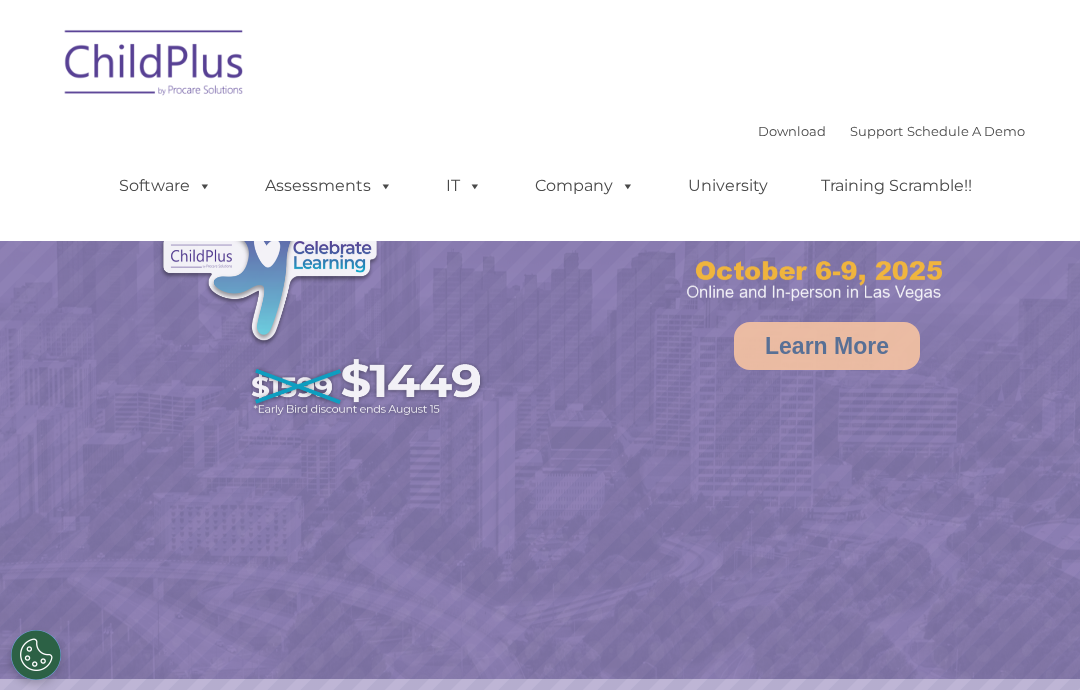select on "MEDIUM" 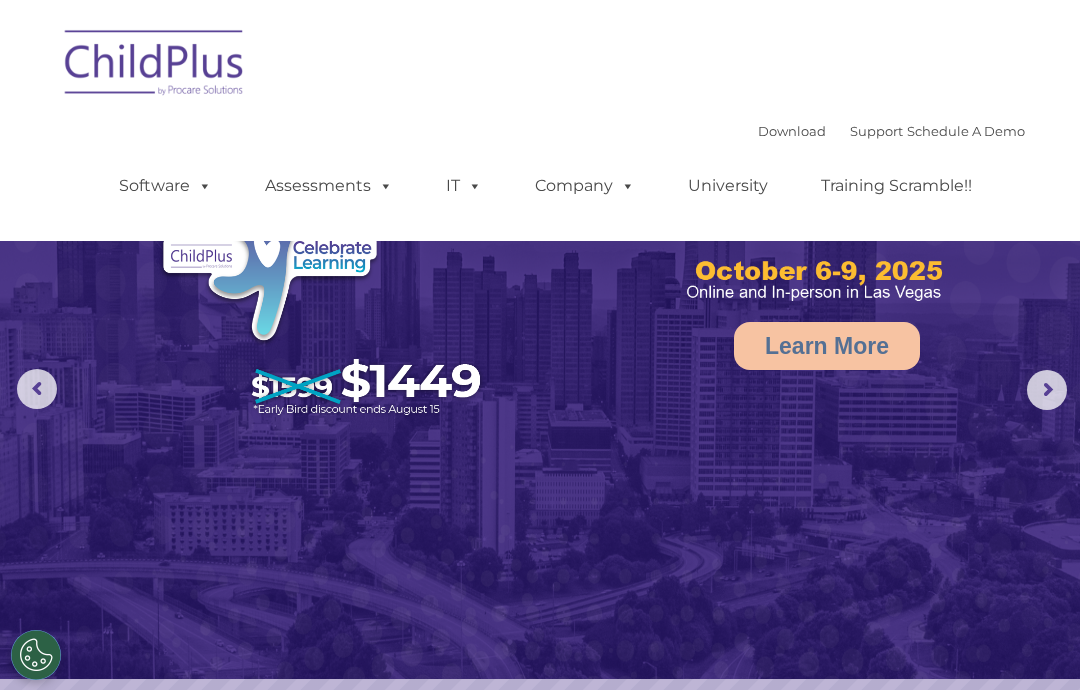 click at bounding box center (155, 66) 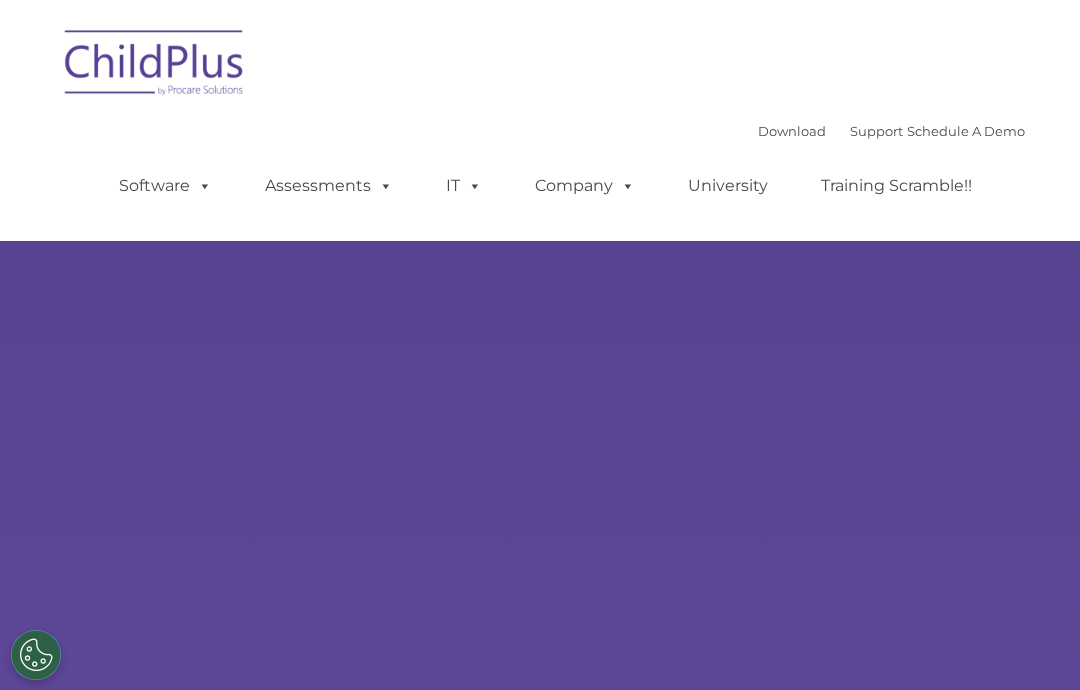 type on "" 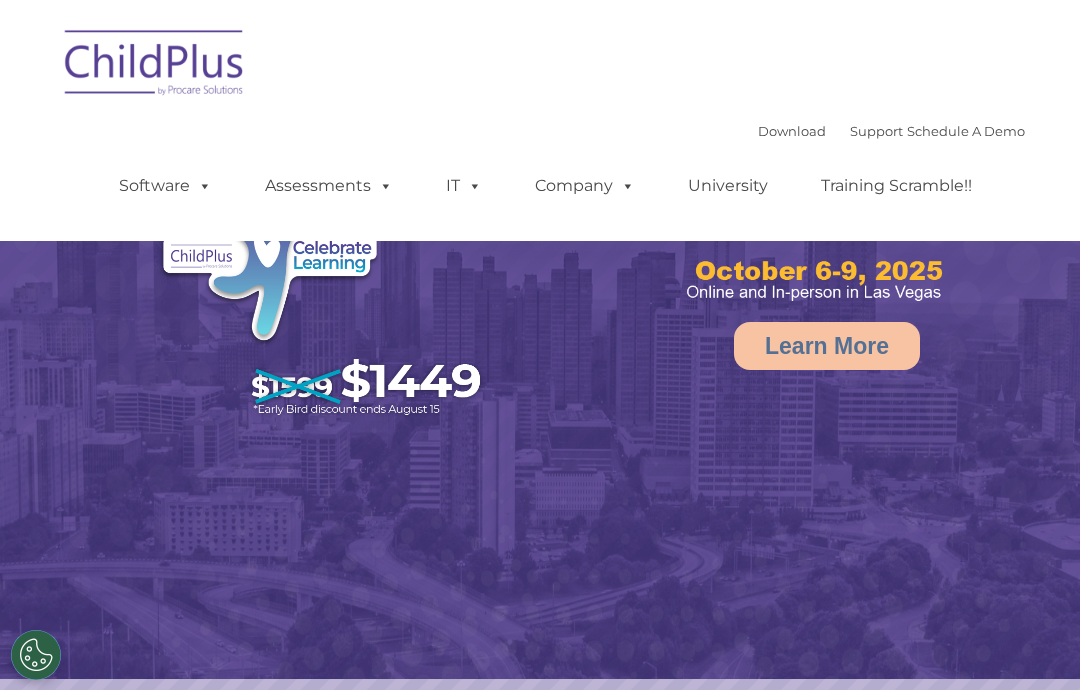 select on "MEDIUM" 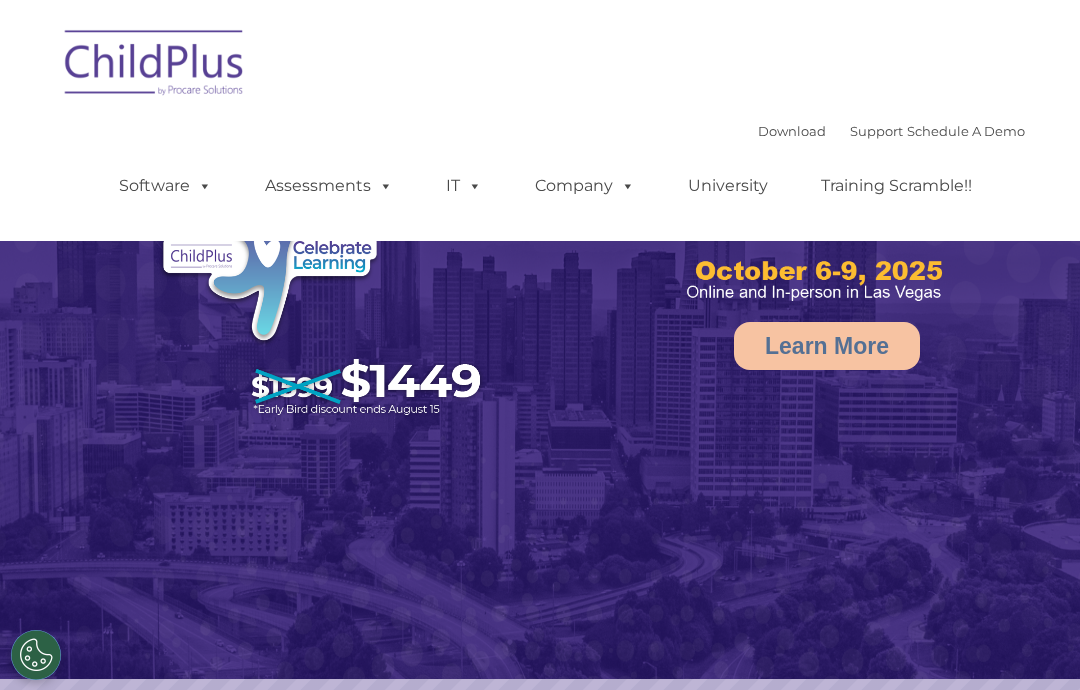 click on "Software" at bounding box center (165, 186) 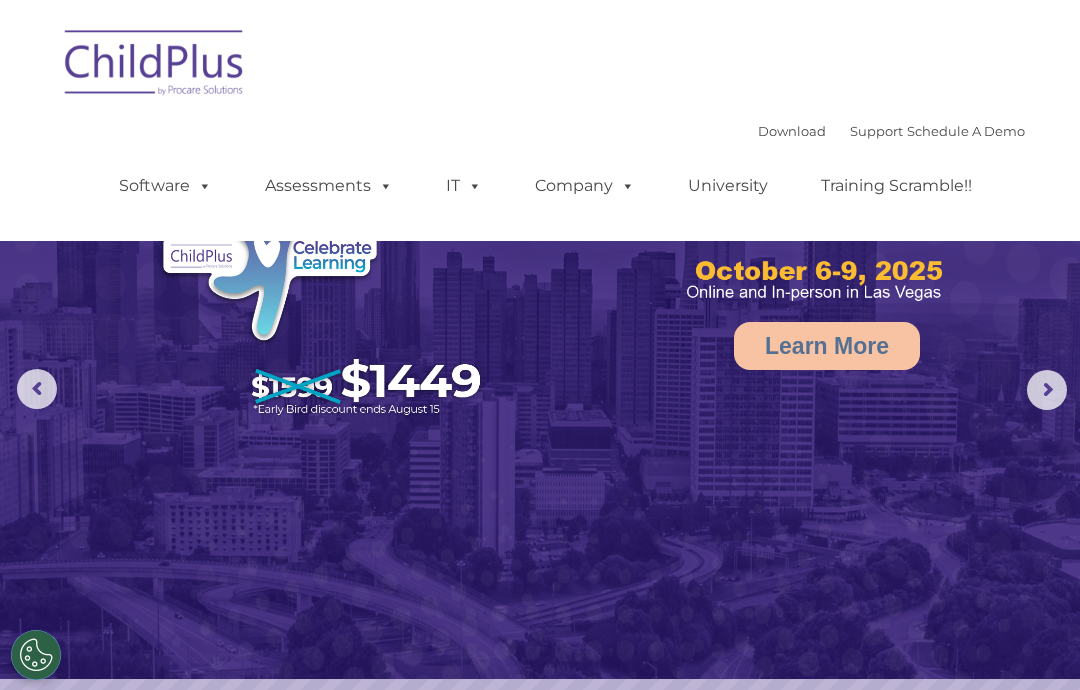 click on "Download          Support      |     Schedule A Demo

MENU MENU Software
ChildPlus:  The original and most widely-used Head Start data management system with over 35 years of experience providing software, service, and support.
Learn More
Features
Schedule A Demo
Getting Started
Assessments
DRDP ©  in ChildPlus:
Learn More
DRDP Reports
Book a Discovery Call
Attend a Group Demo
DRDP FAQ
IT" at bounding box center [540, 120] 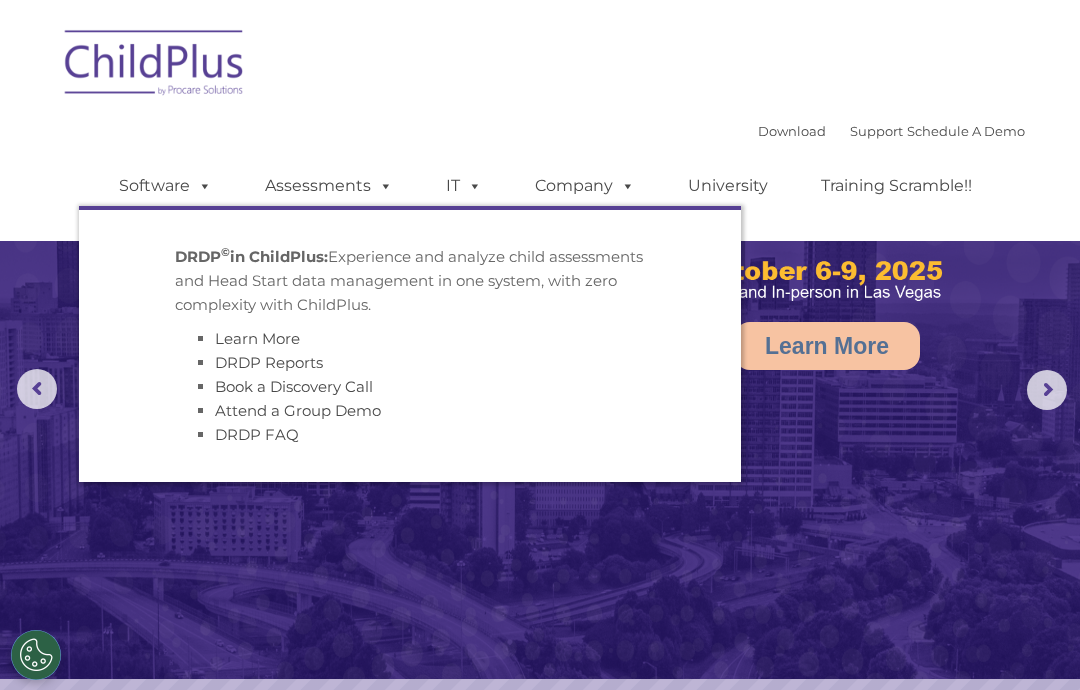 click on "Download          Support      |     Schedule A Demo

MENU MENU Software
ChildPlus:  The original and most widely-used Head Start data management system with over 35 years of experience providing software, service, and support.
Learn More
Features
Schedule A Demo
Getting Started
Assessments
DRDP ©  in ChildPlus:
Learn More
DRDP Reports
Book a Discovery Call
Attend a Group Demo
DRDP FAQ
IT" at bounding box center (540, 120) 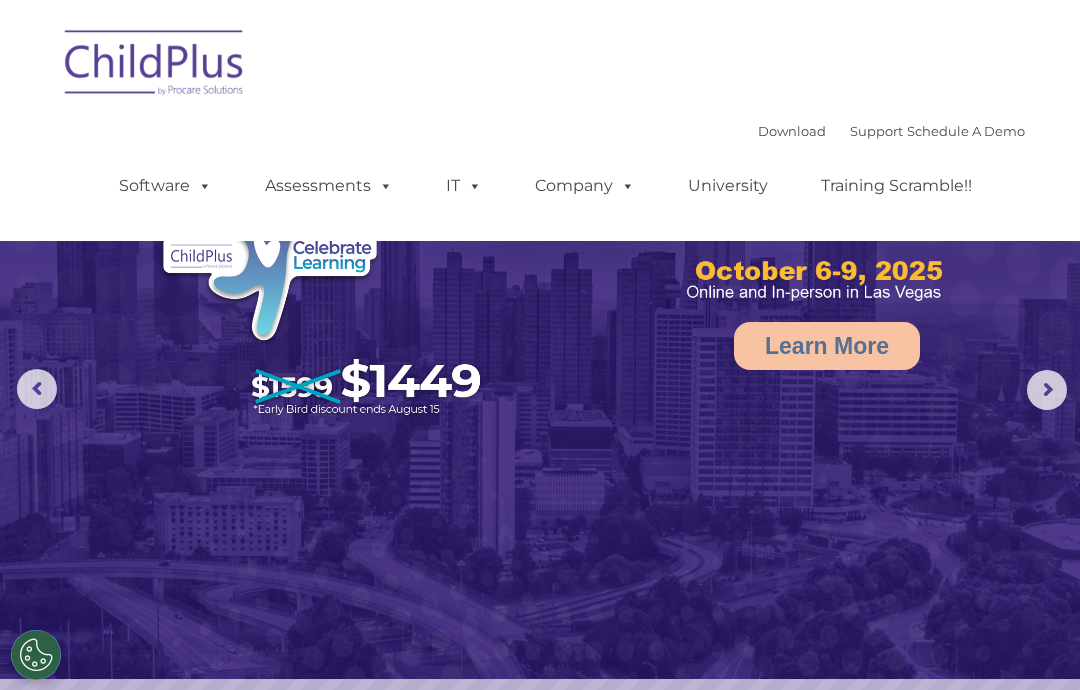 click at bounding box center (471, 185) 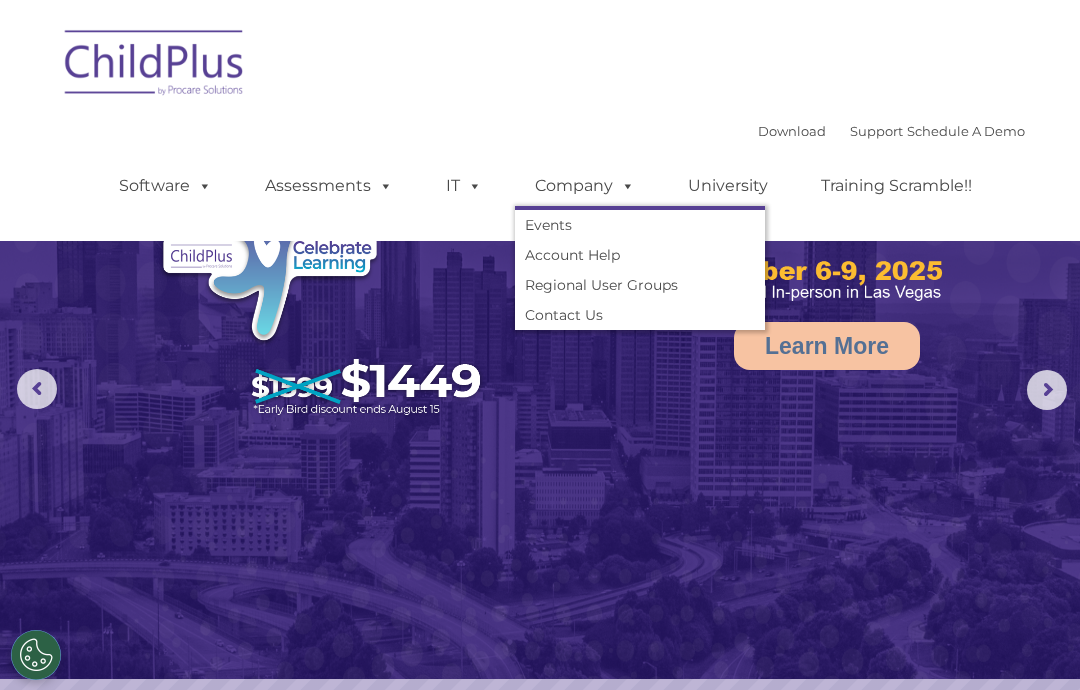scroll, scrollTop: 38, scrollLeft: 0, axis: vertical 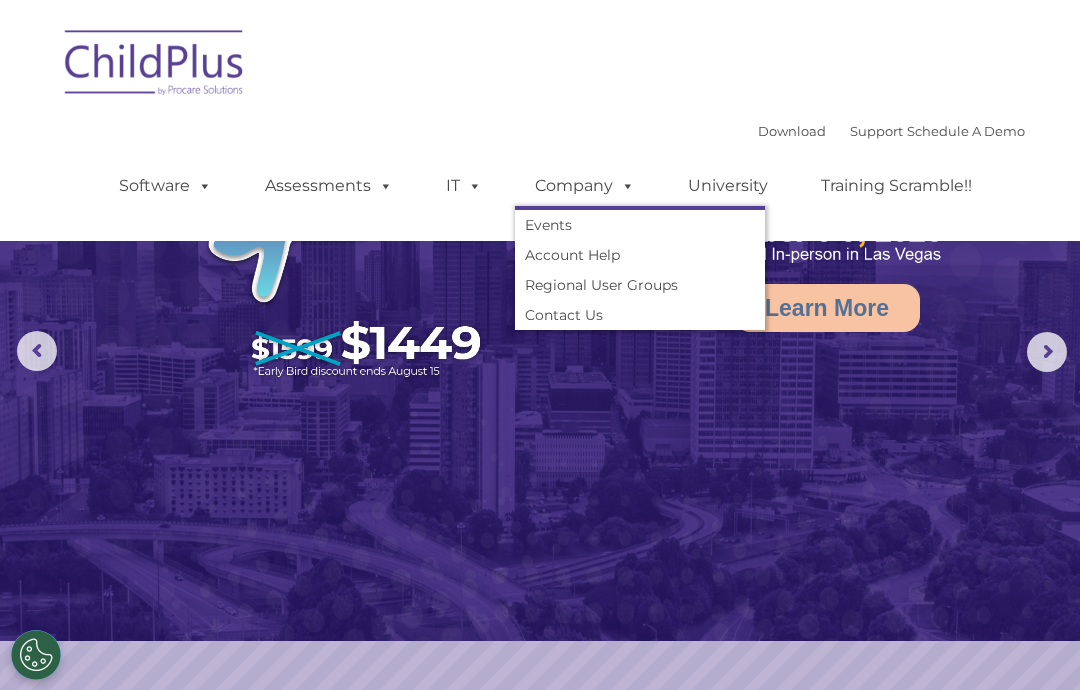 click on "Account Help" at bounding box center (640, 255) 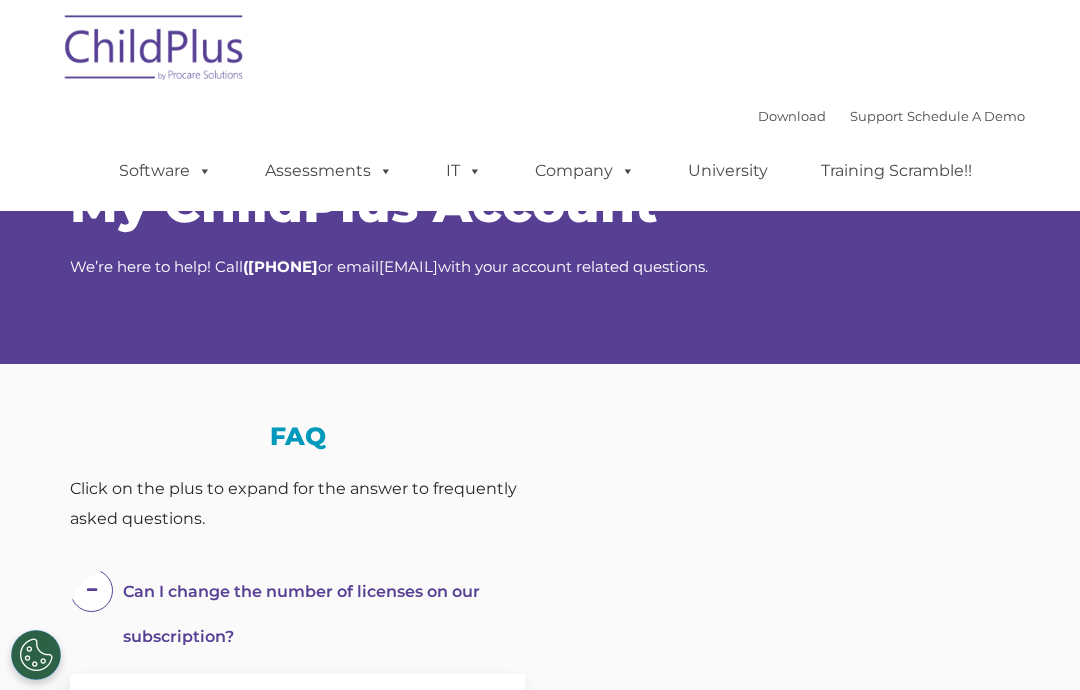 scroll, scrollTop: 0, scrollLeft: 0, axis: both 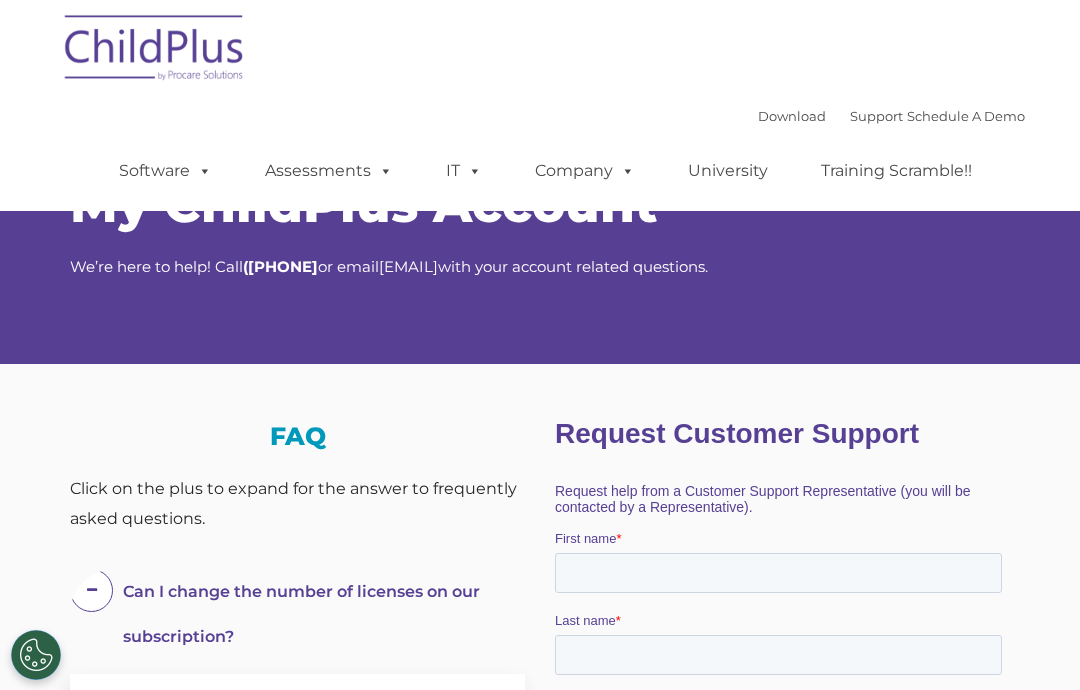 click on "Training Scramble!!" at bounding box center (896, 171) 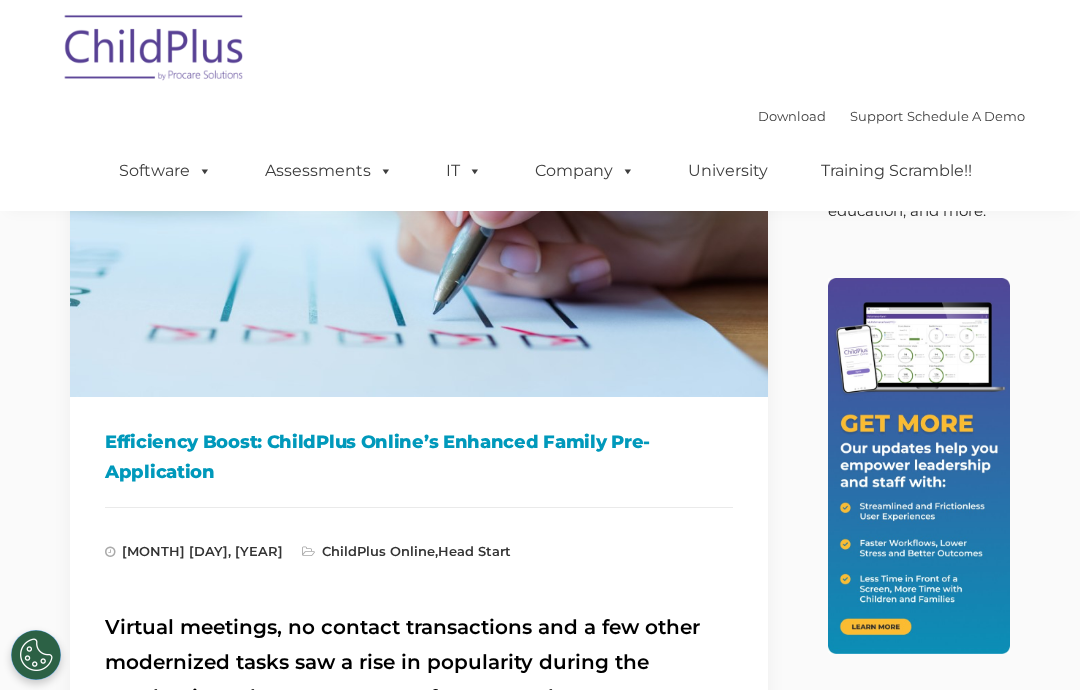 scroll, scrollTop: 0, scrollLeft: 0, axis: both 